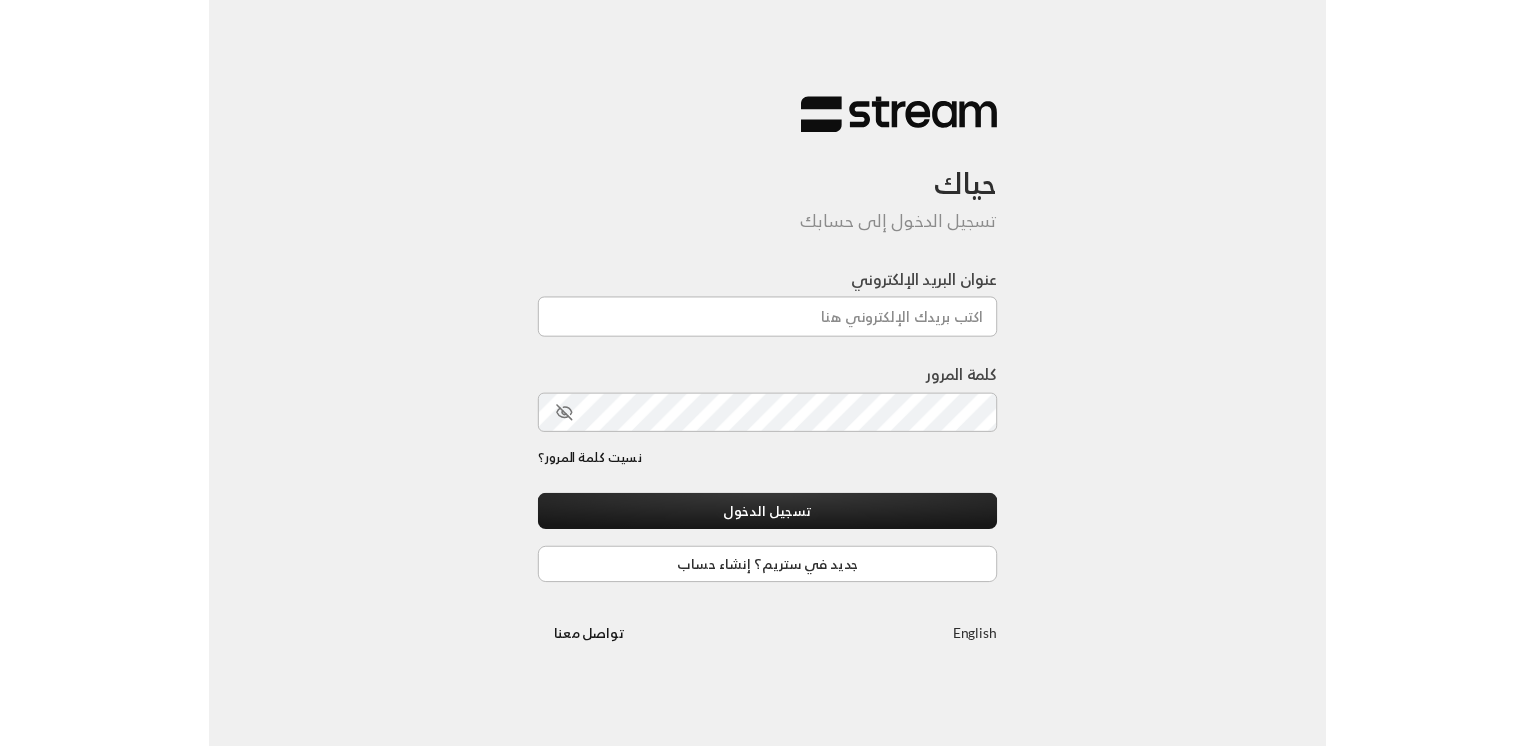 scroll, scrollTop: 0, scrollLeft: 0, axis: both 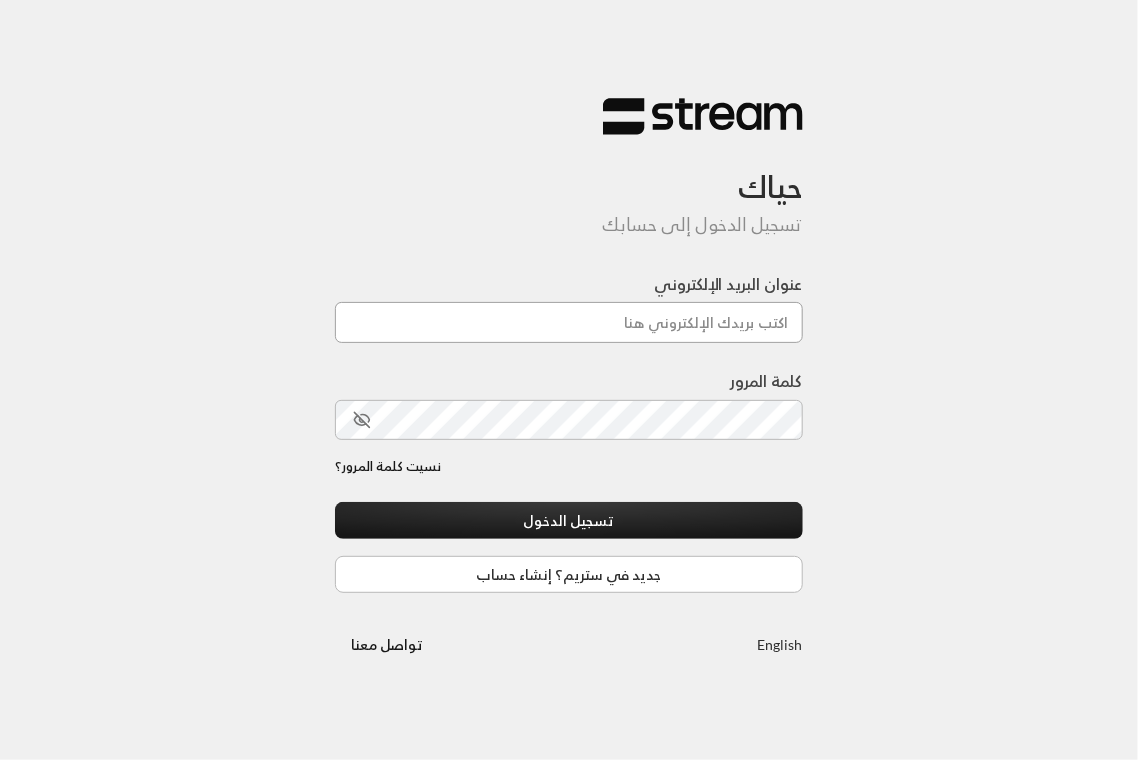 type on "[EMAIL]" 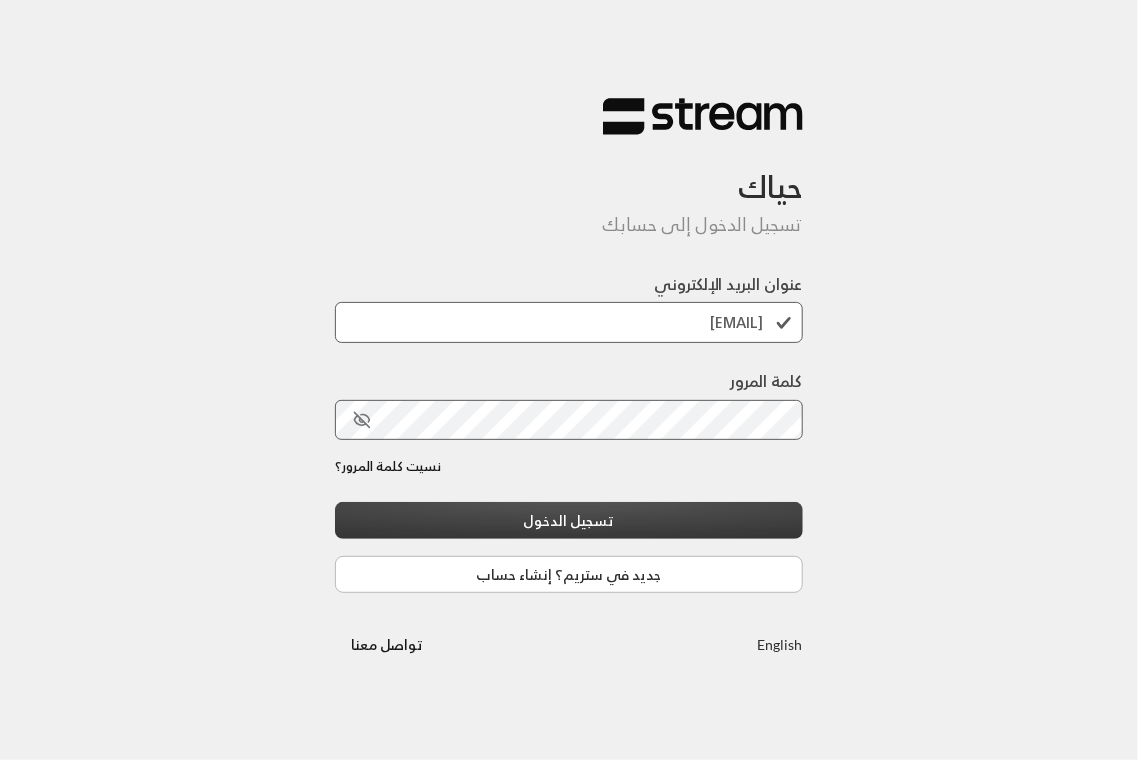 click on "تسجيل الدخول" at bounding box center [569, 520] 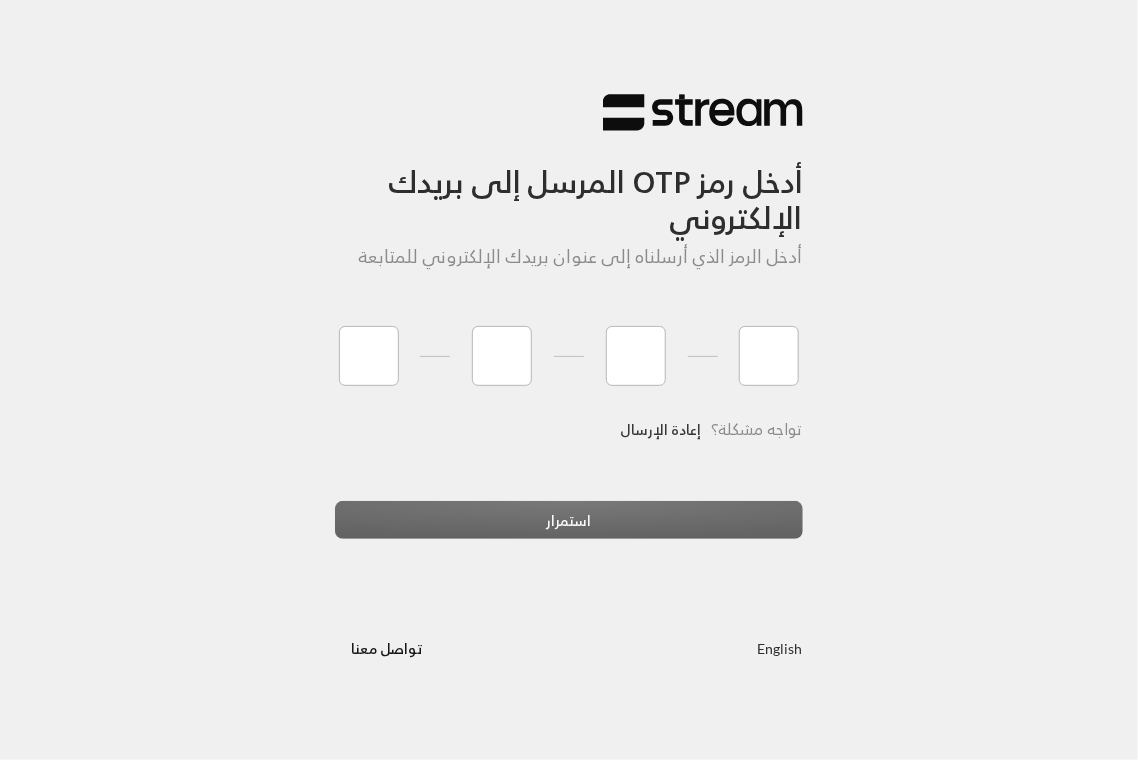 click on "إعادة الإرسال" at bounding box center [660, 429] 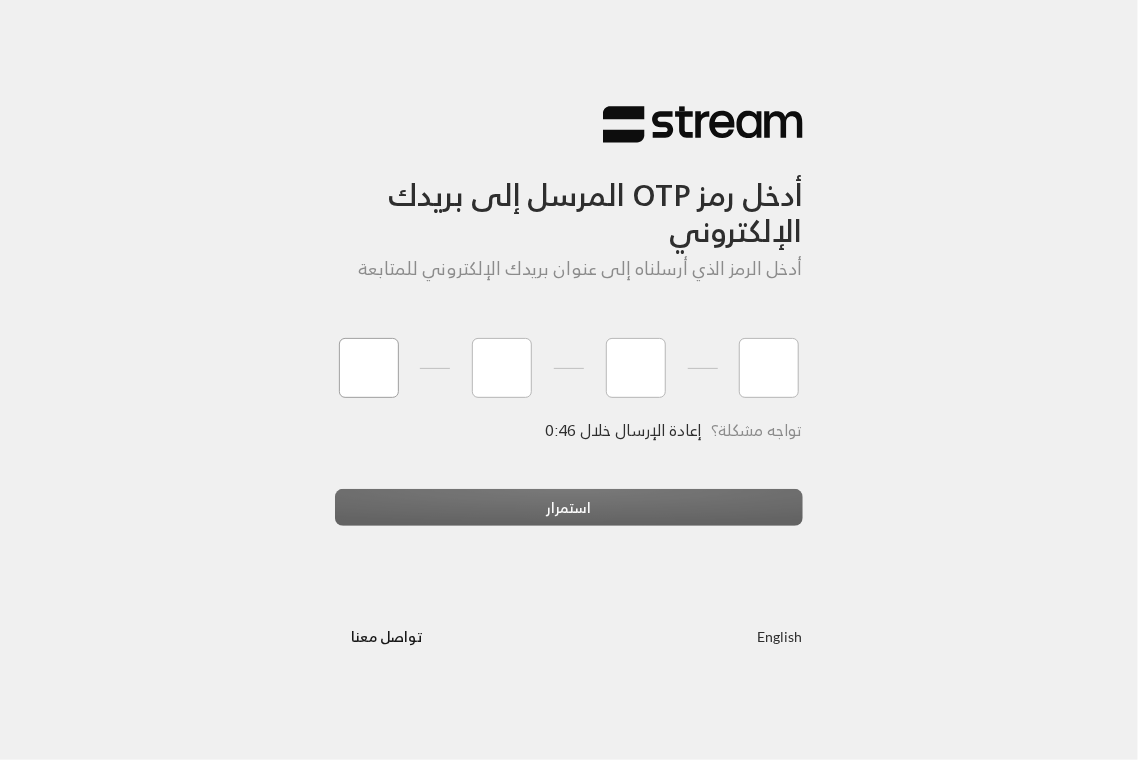 type on "0" 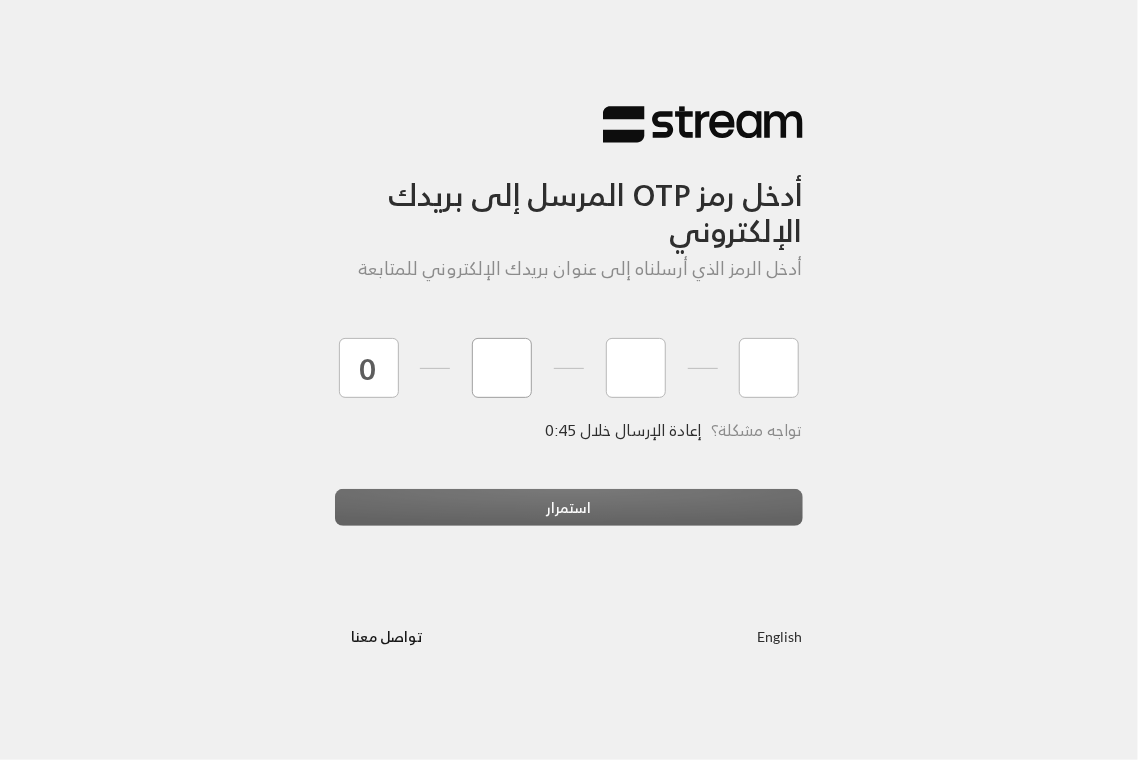 type on "7" 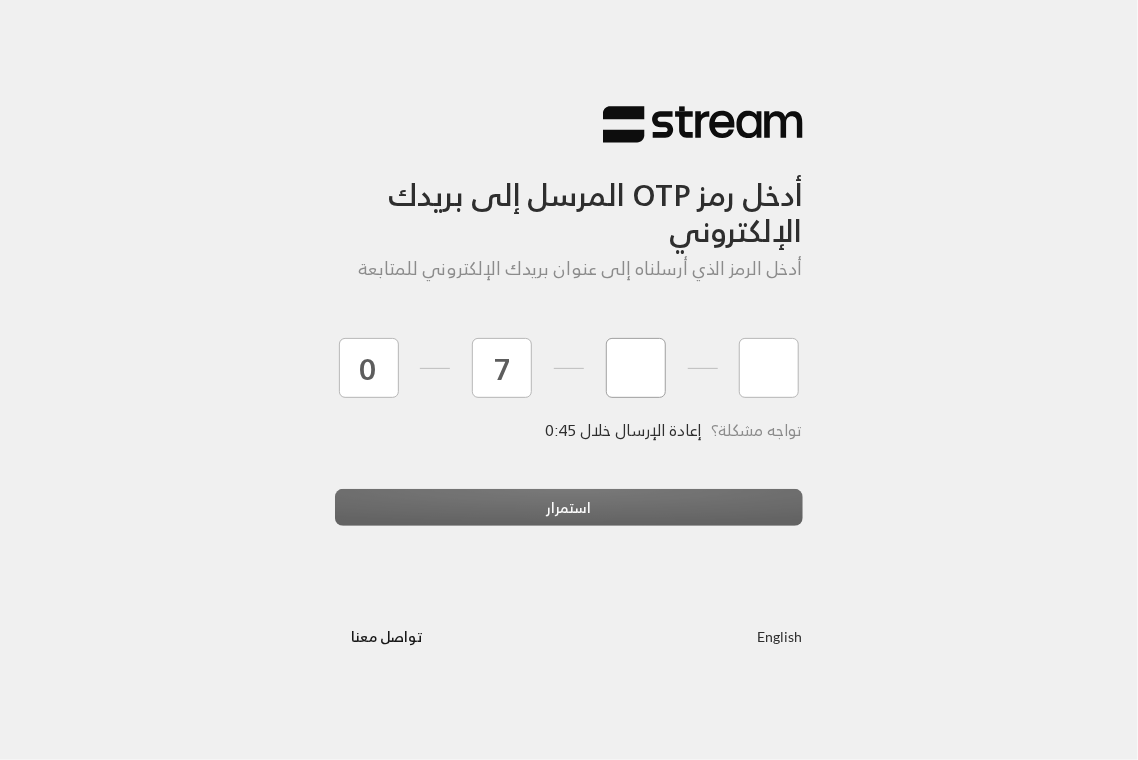 type on "5" 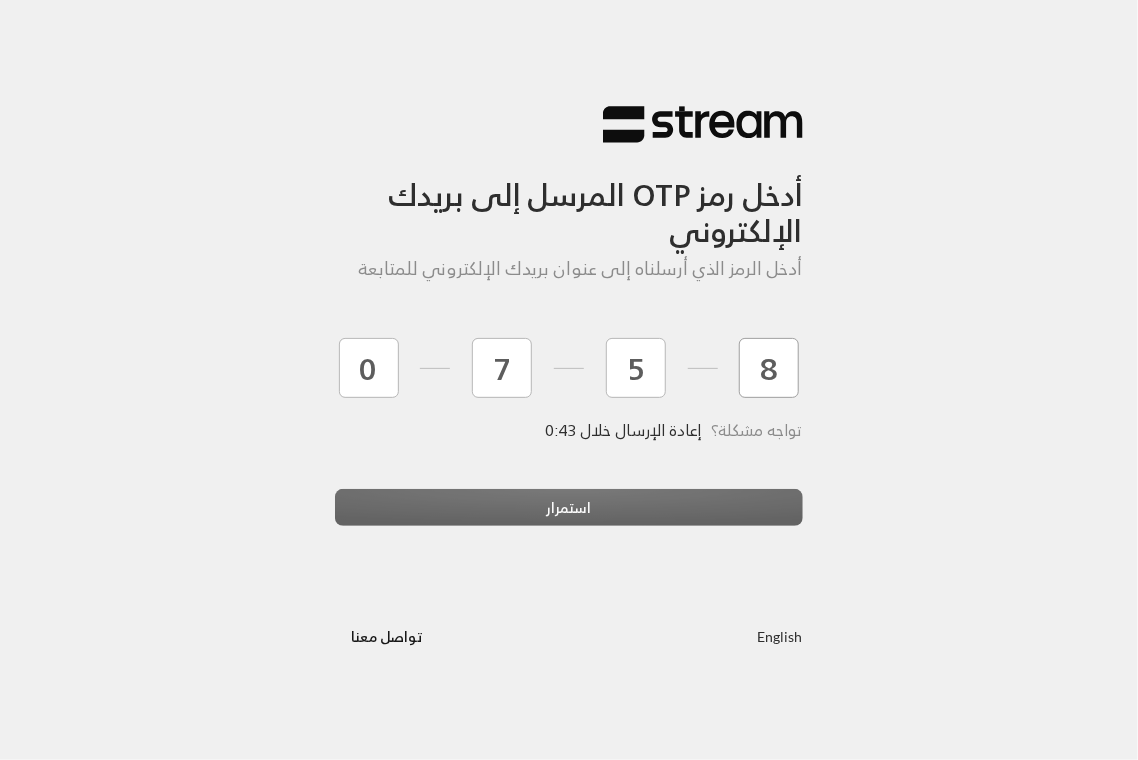 type on "8" 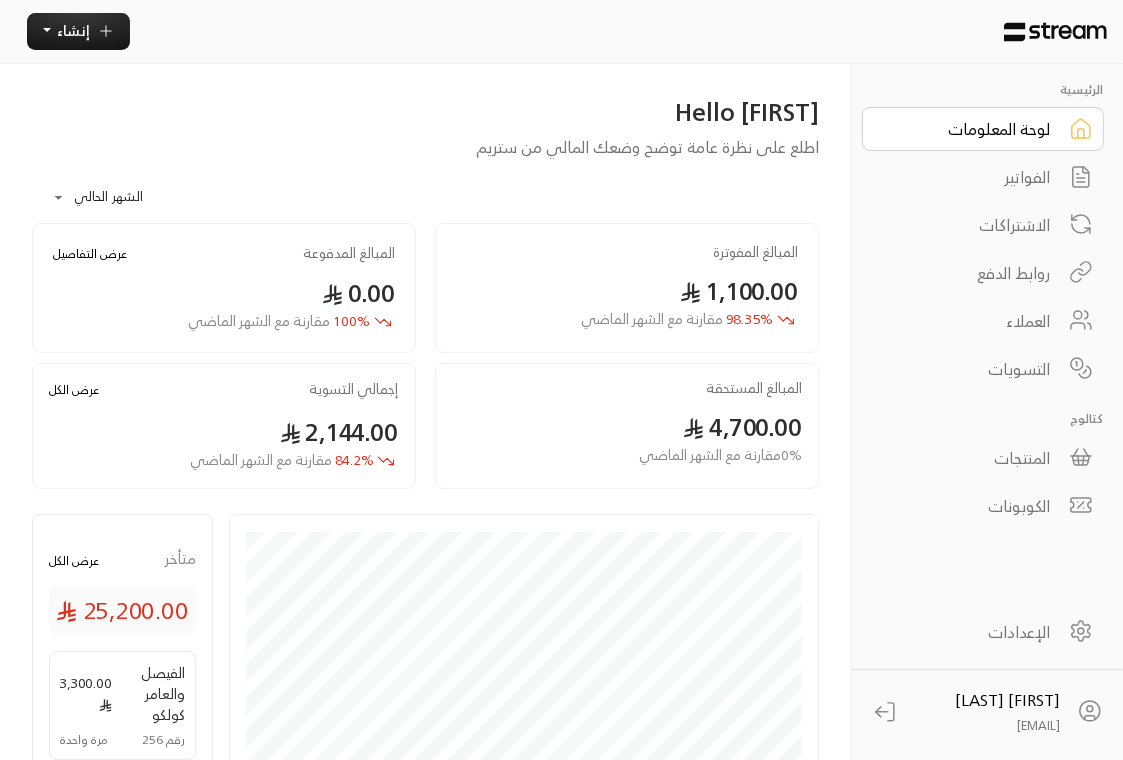 click on "الفواتير" at bounding box center (969, 177) 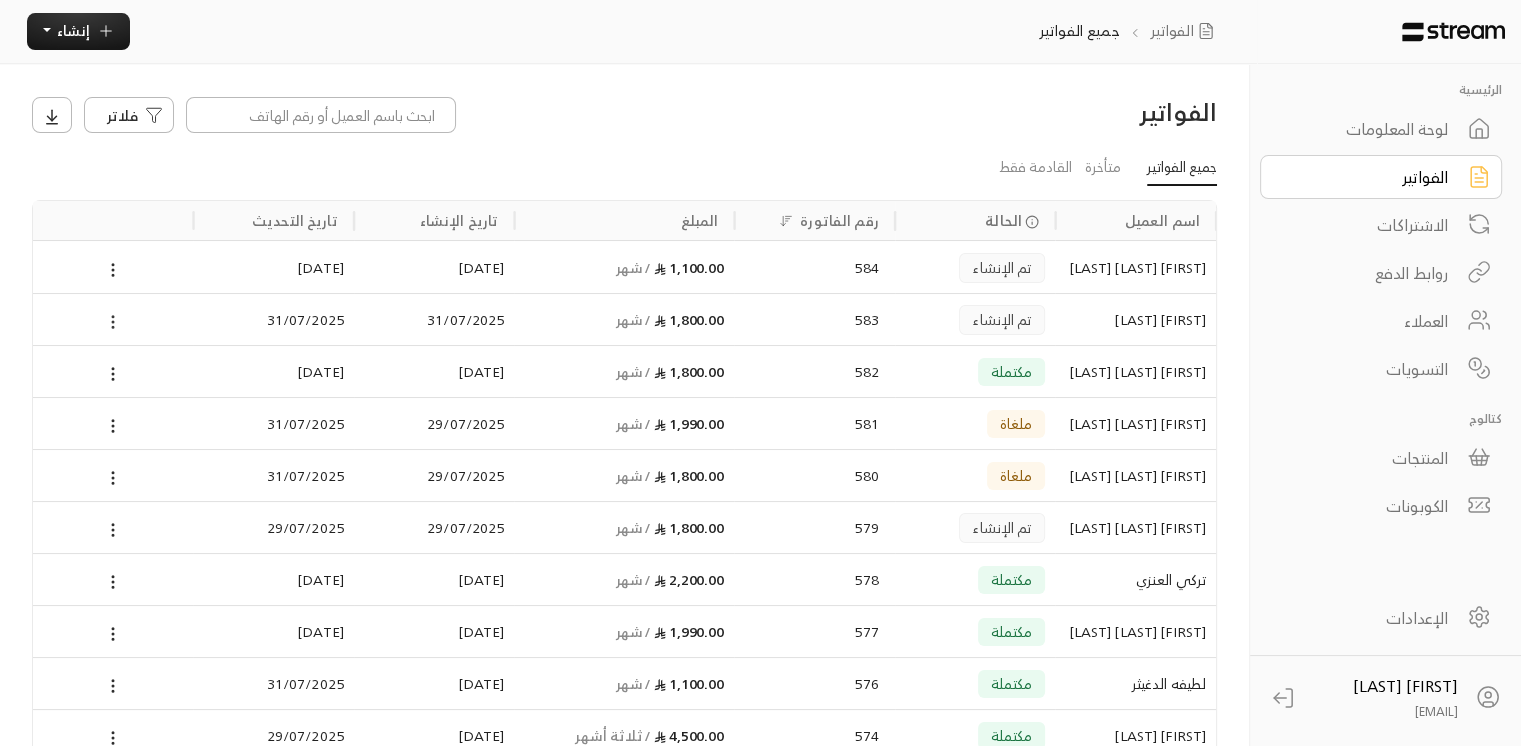 click 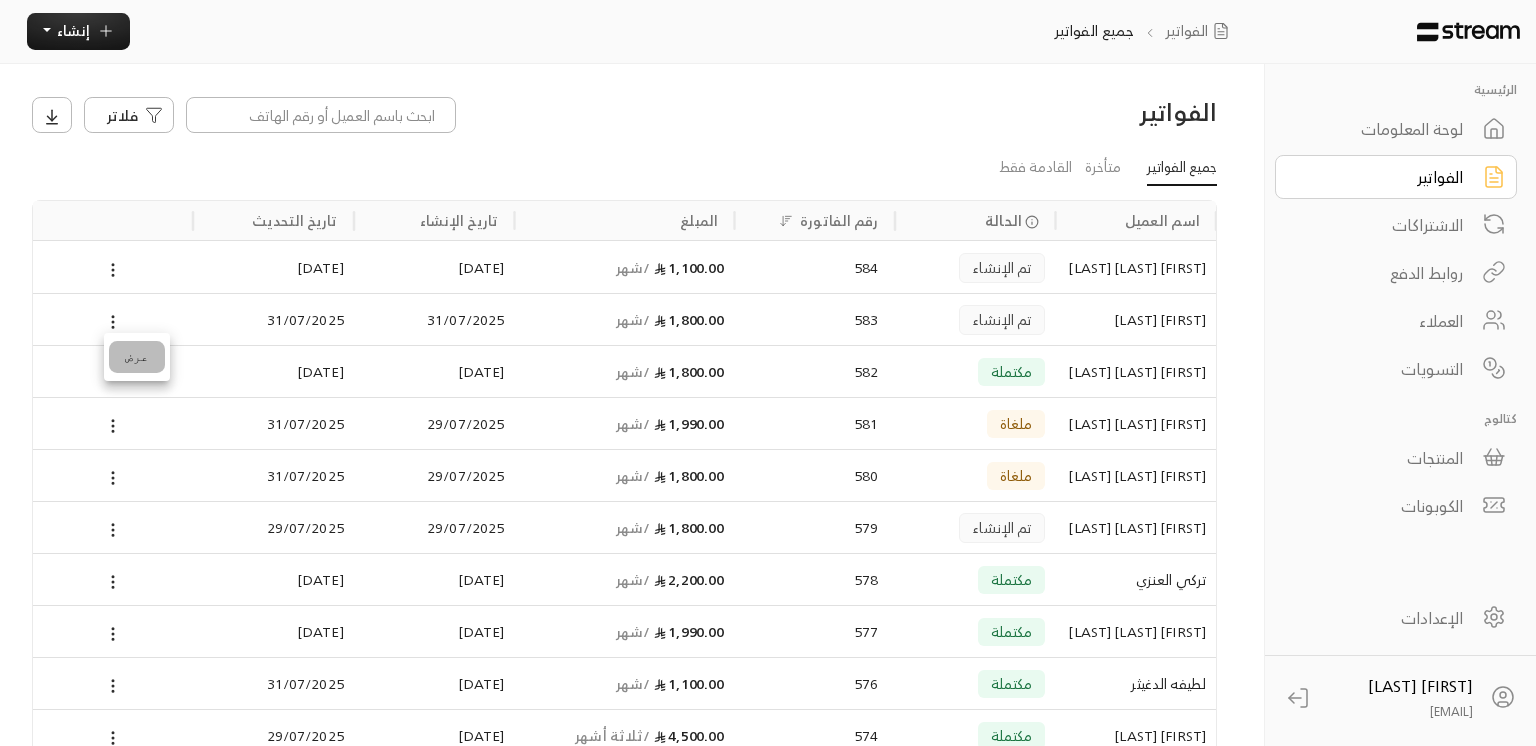 click on "عرض" at bounding box center [137, 357] 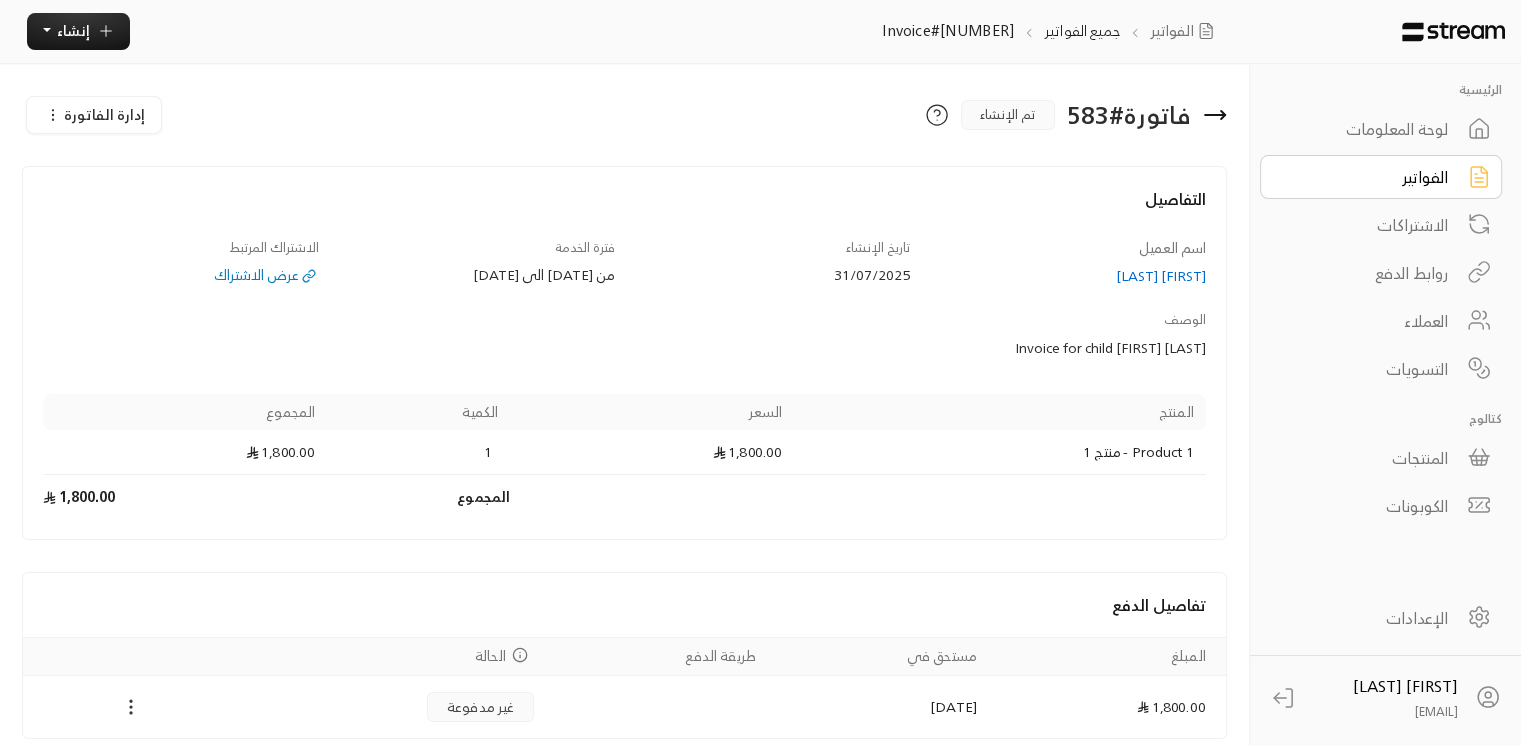 click 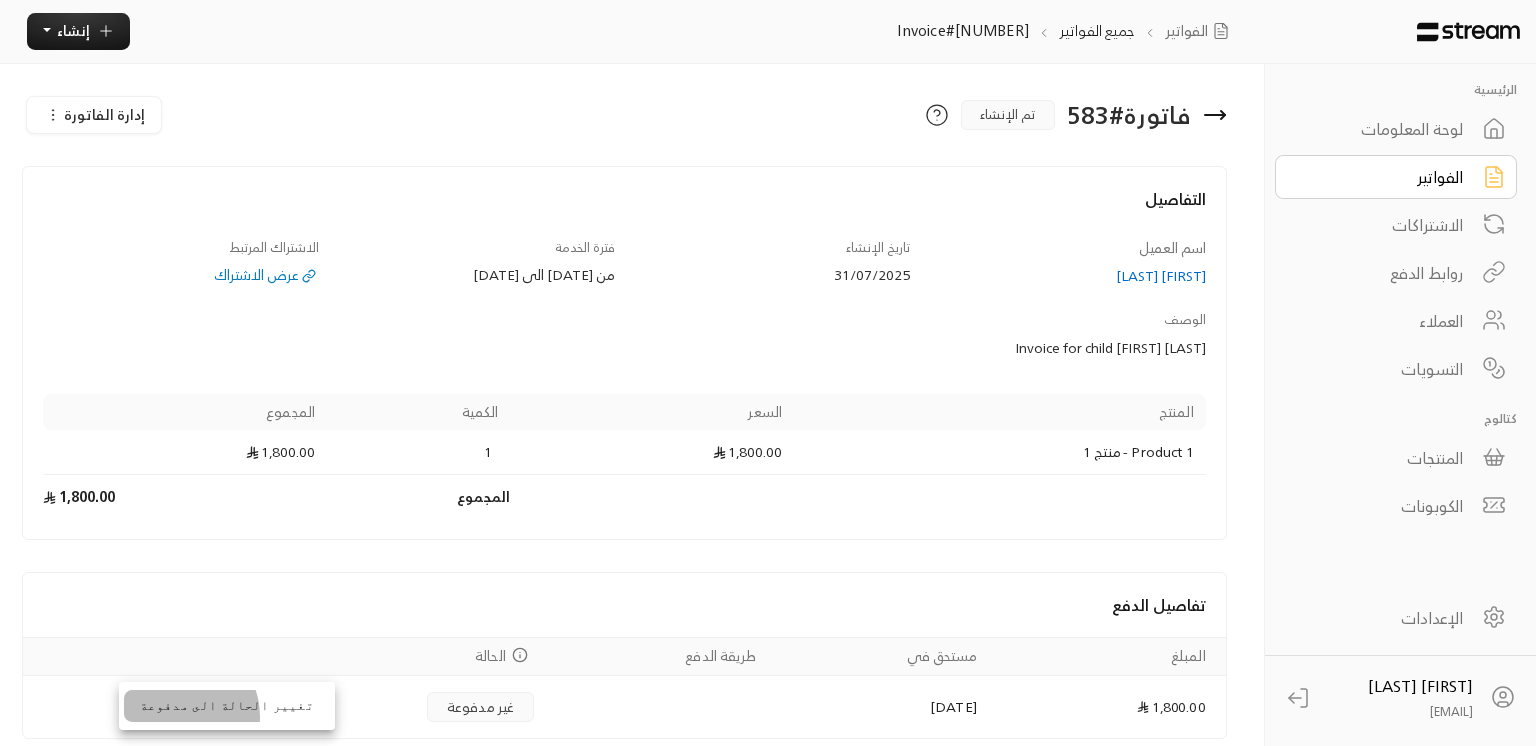 click on "تغيير الحالة الى مدفوعة" at bounding box center (227, 706) 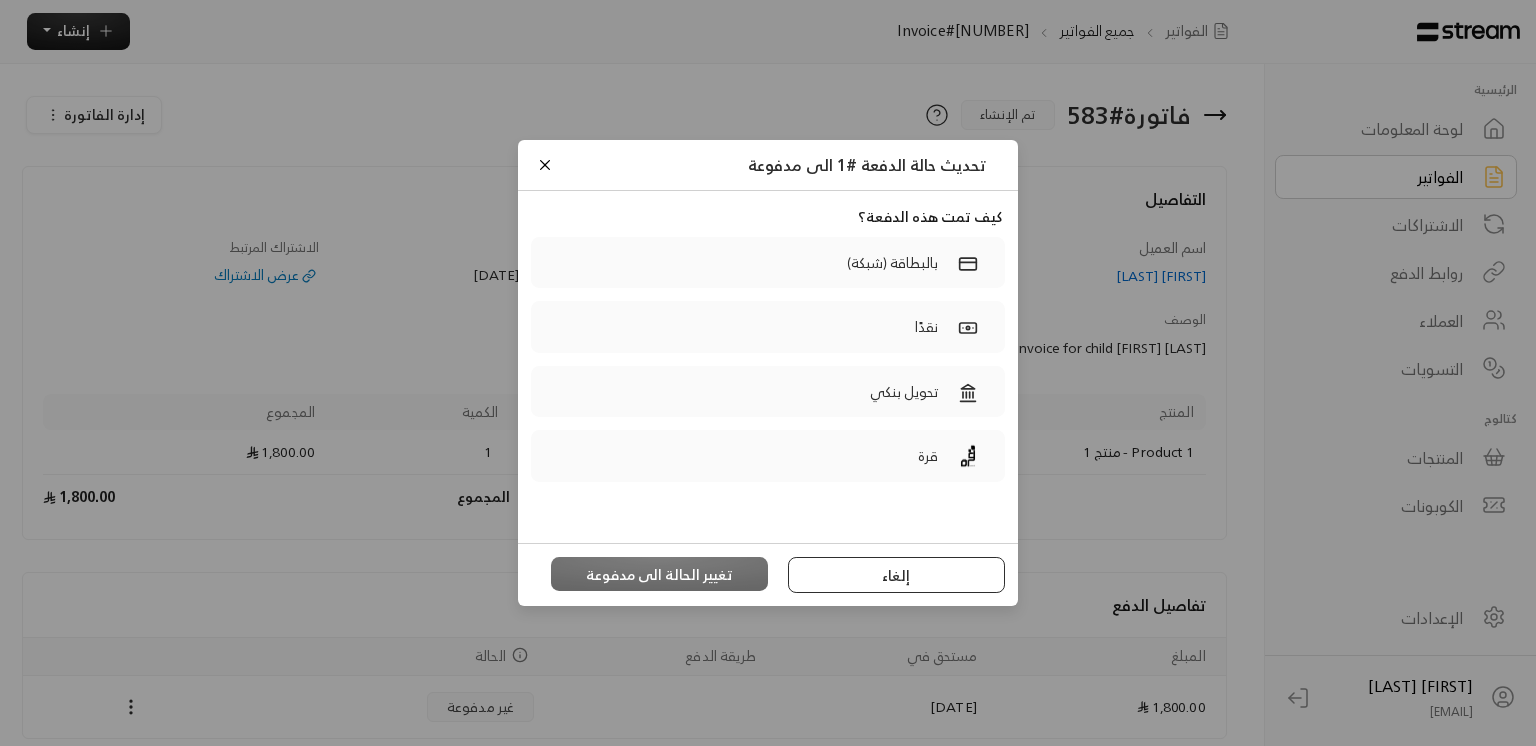 click on "إلغاء" at bounding box center (897, 575) 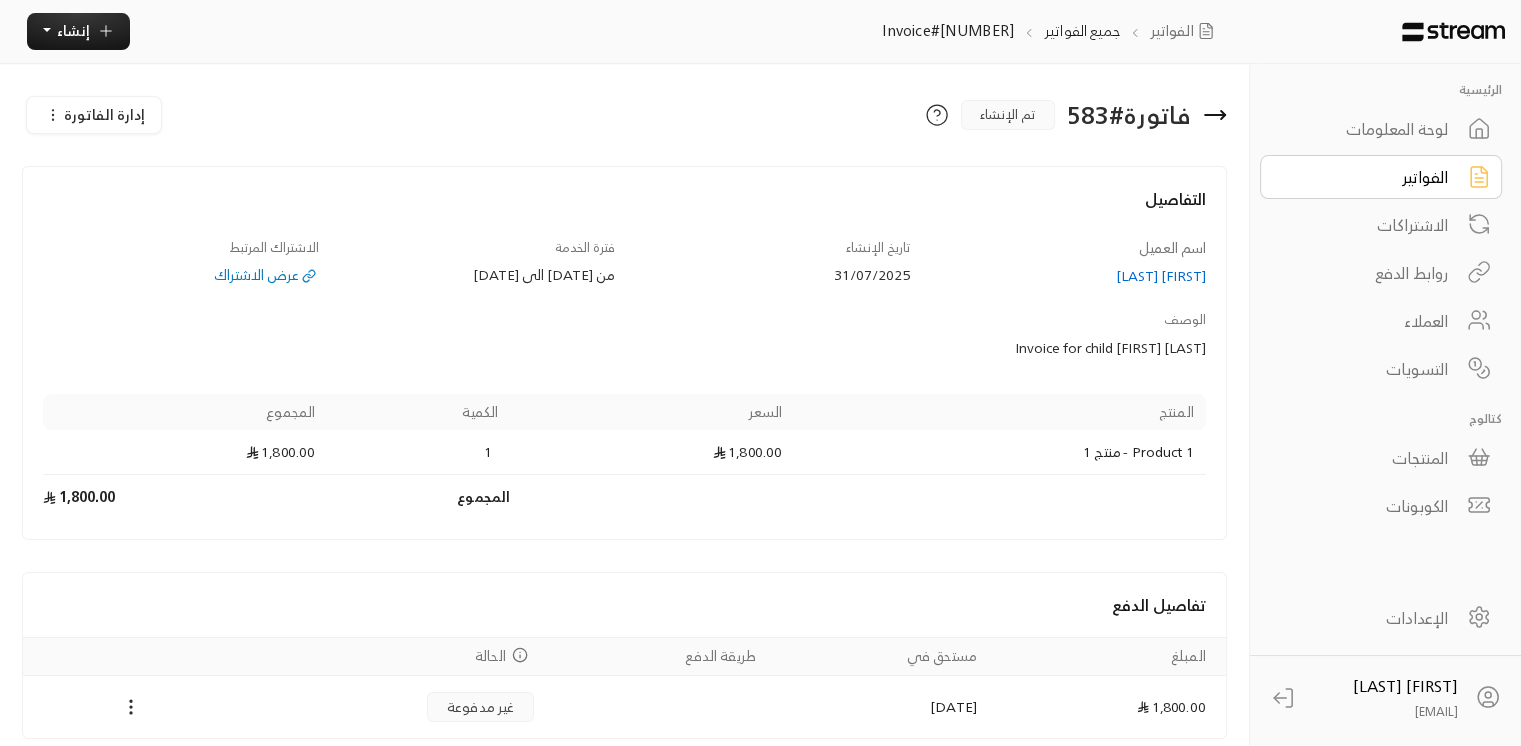 click 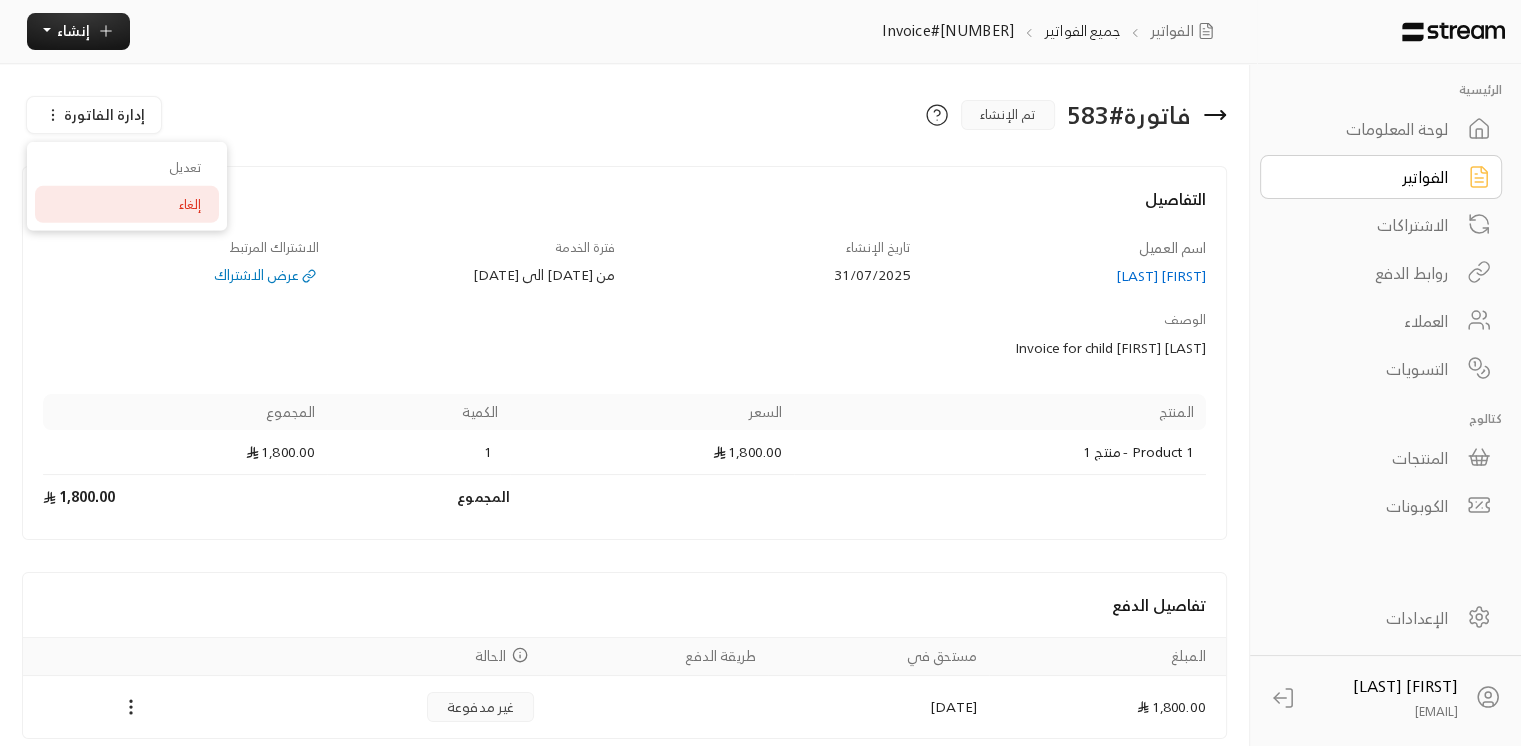 click on "إلغاء" at bounding box center [127, 205] 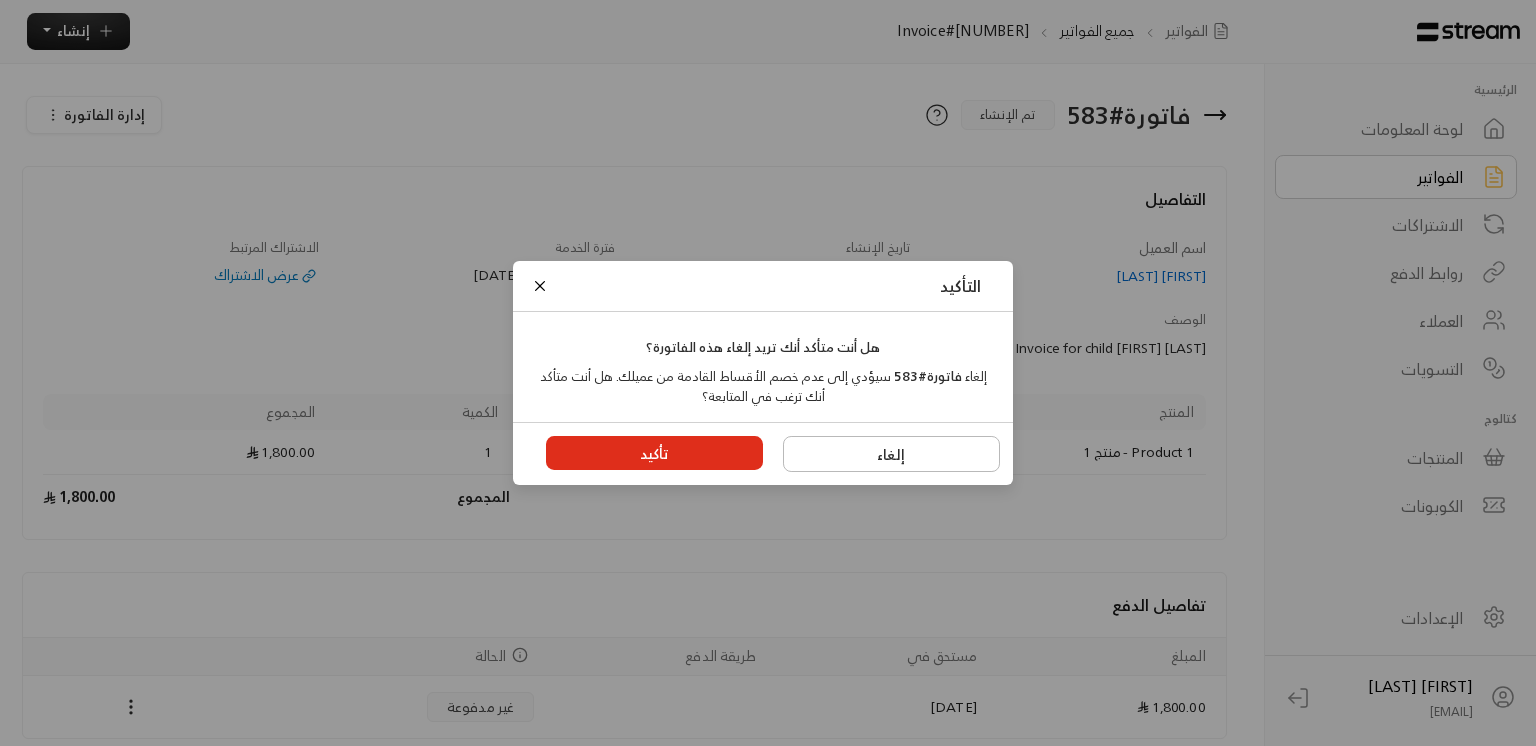 click on "تأكيد" at bounding box center (655, 453) 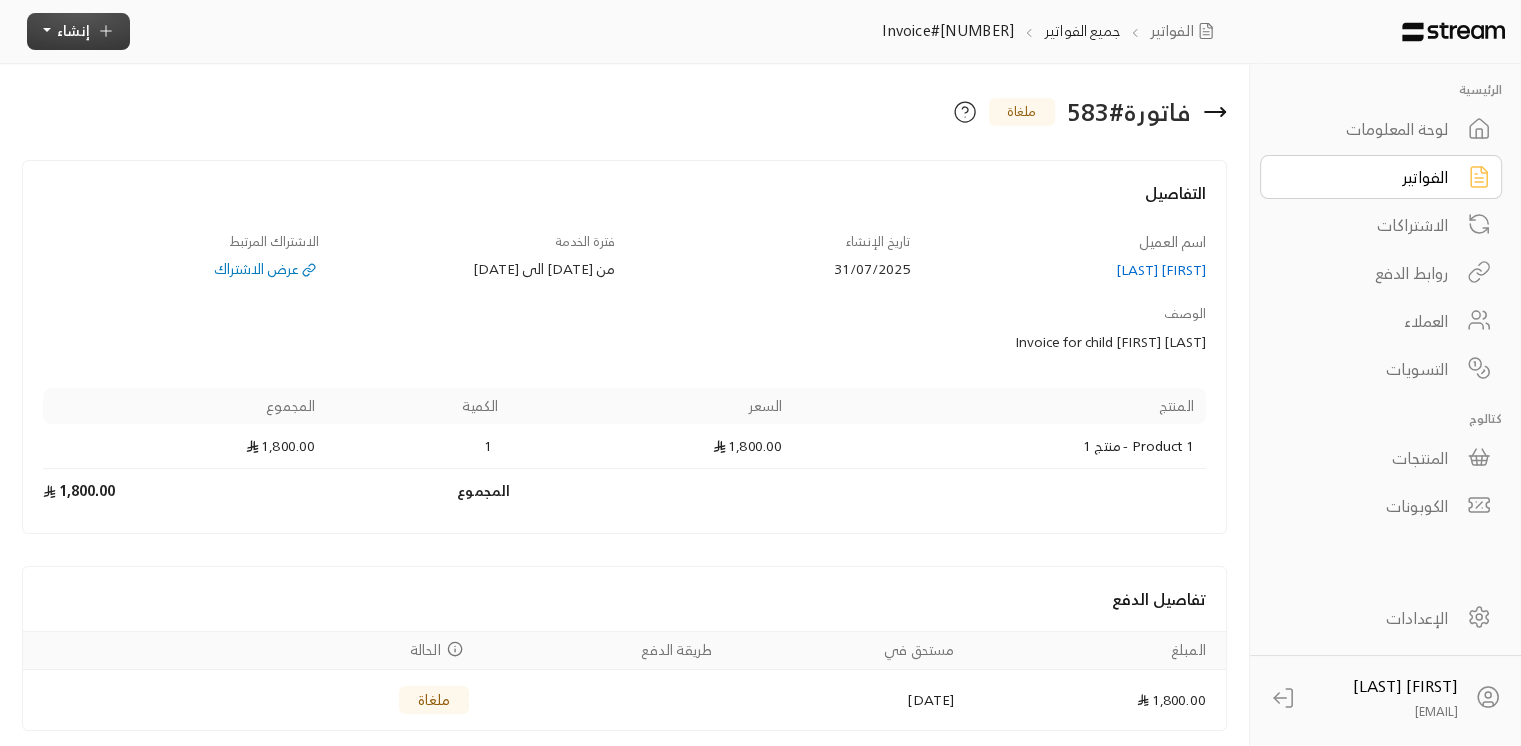 click 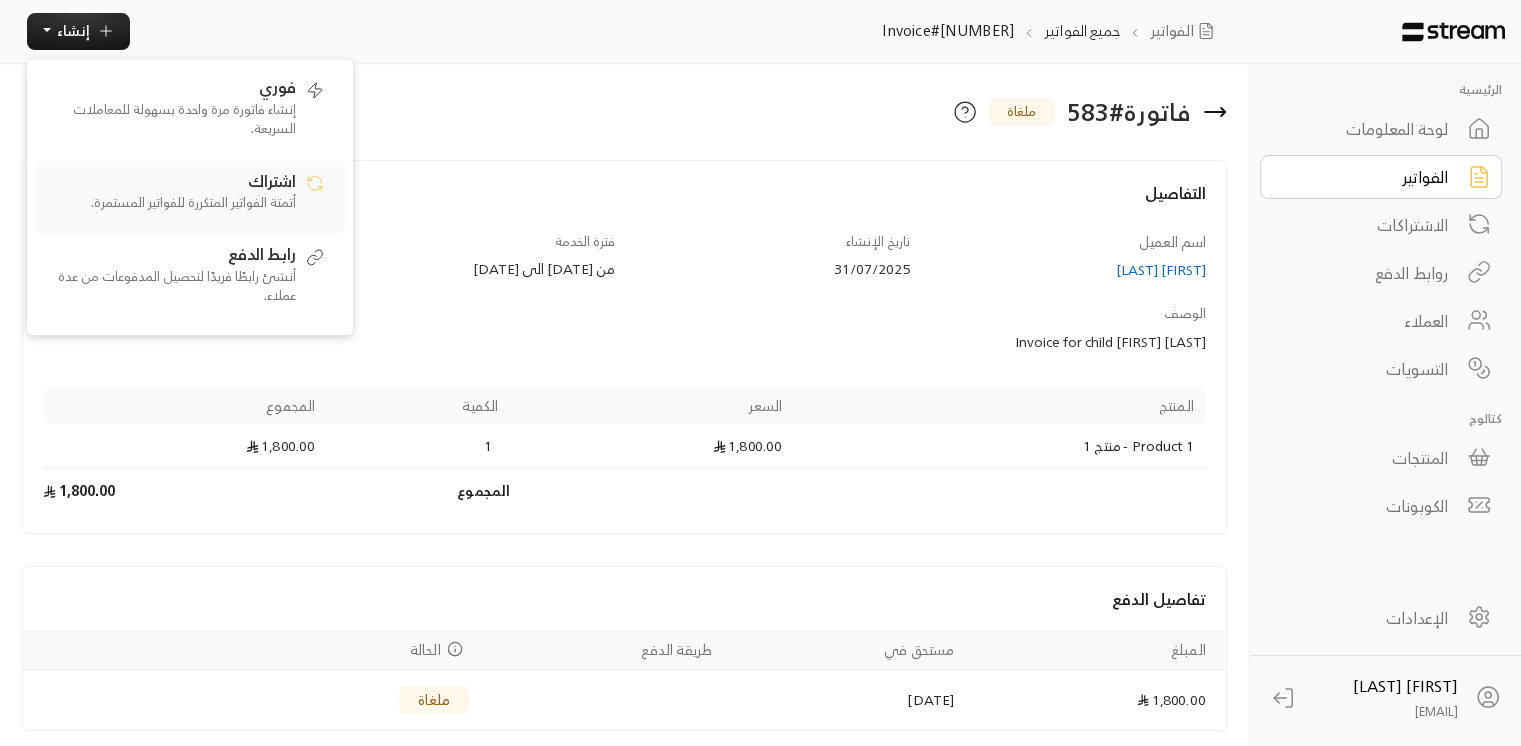 click on "أتمتة الفواتير المتكررة للفواتير المستمرة." at bounding box center (171, 203) 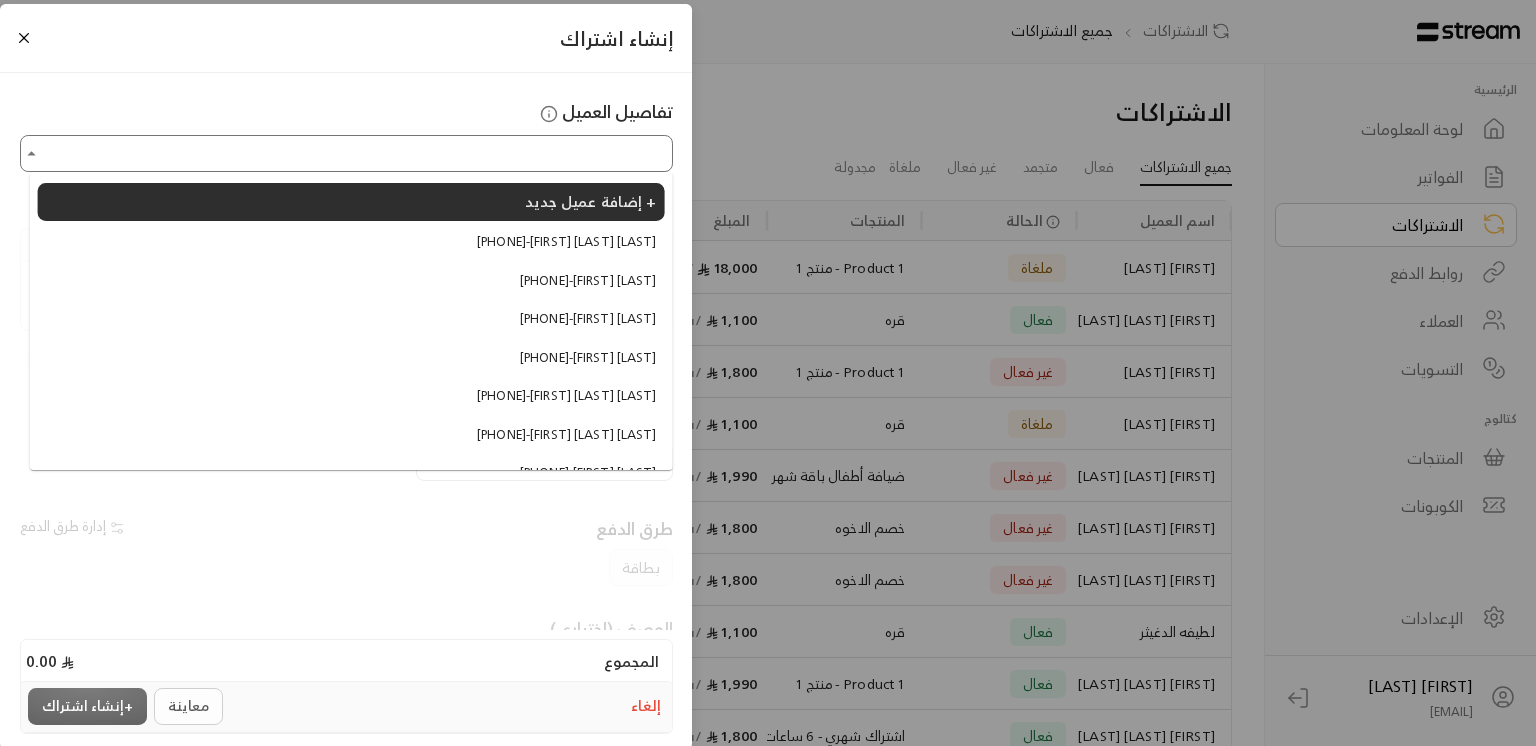 click on "اختر العميل" at bounding box center (346, 153) 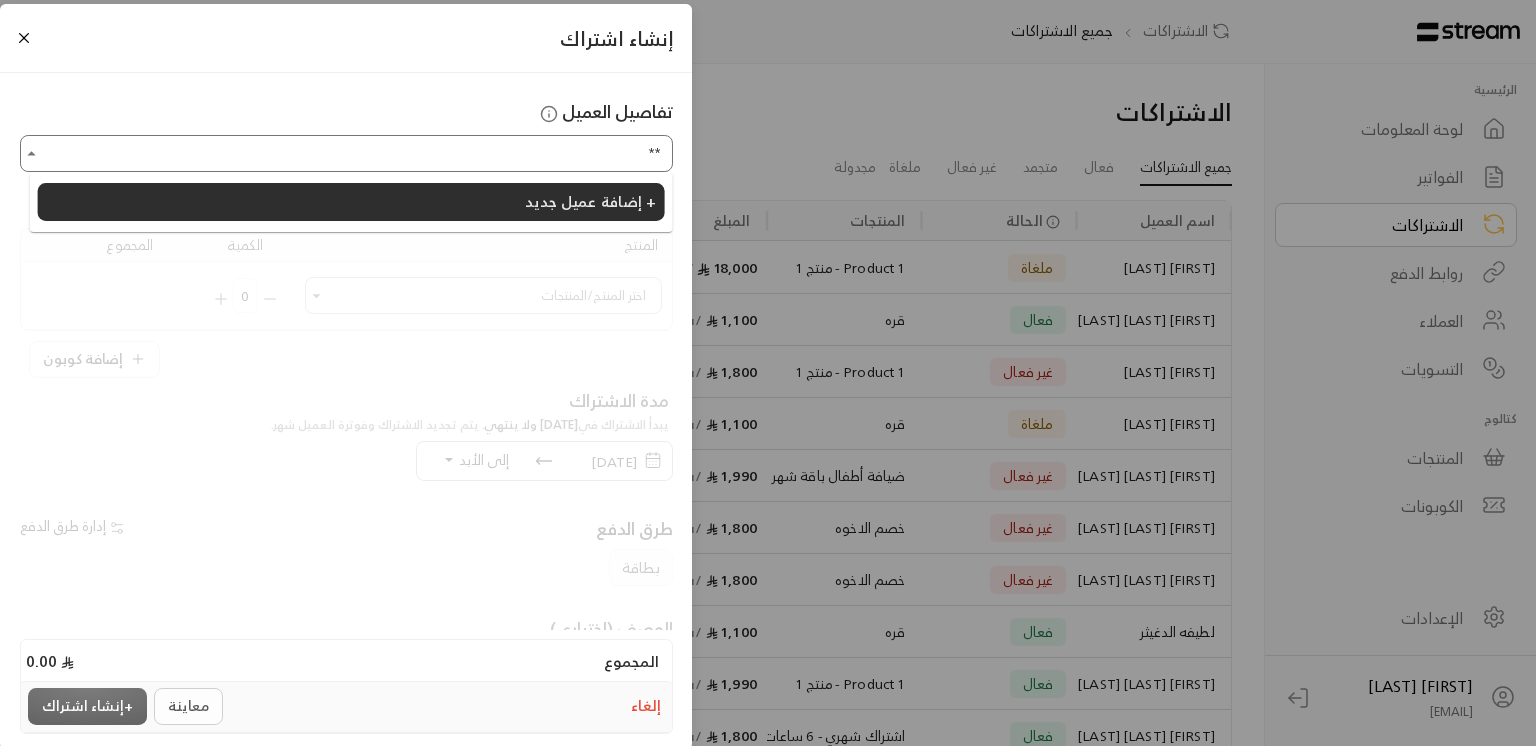 type on "*" 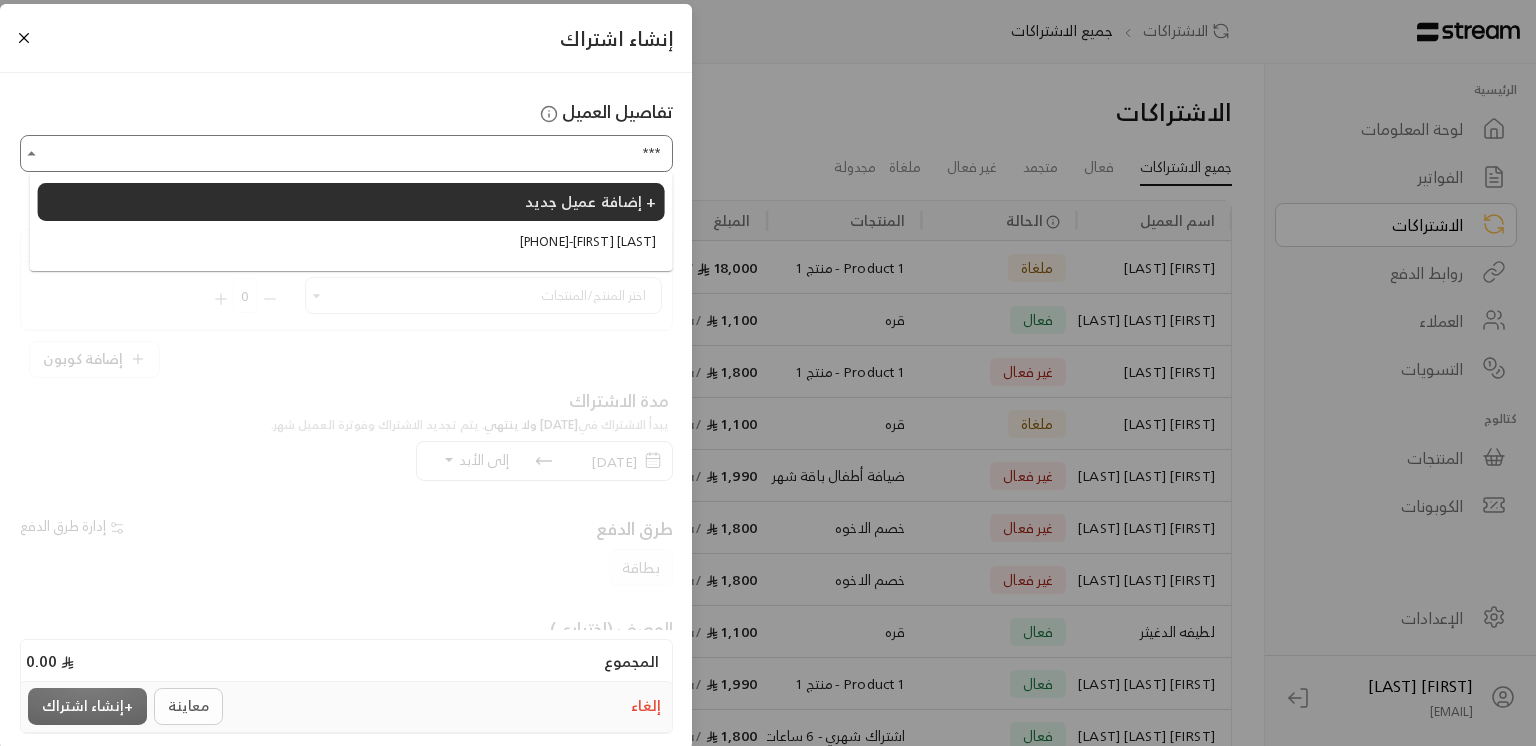 click on "[PHONE] - [FIRST] [LAST]" at bounding box center [588, 242] 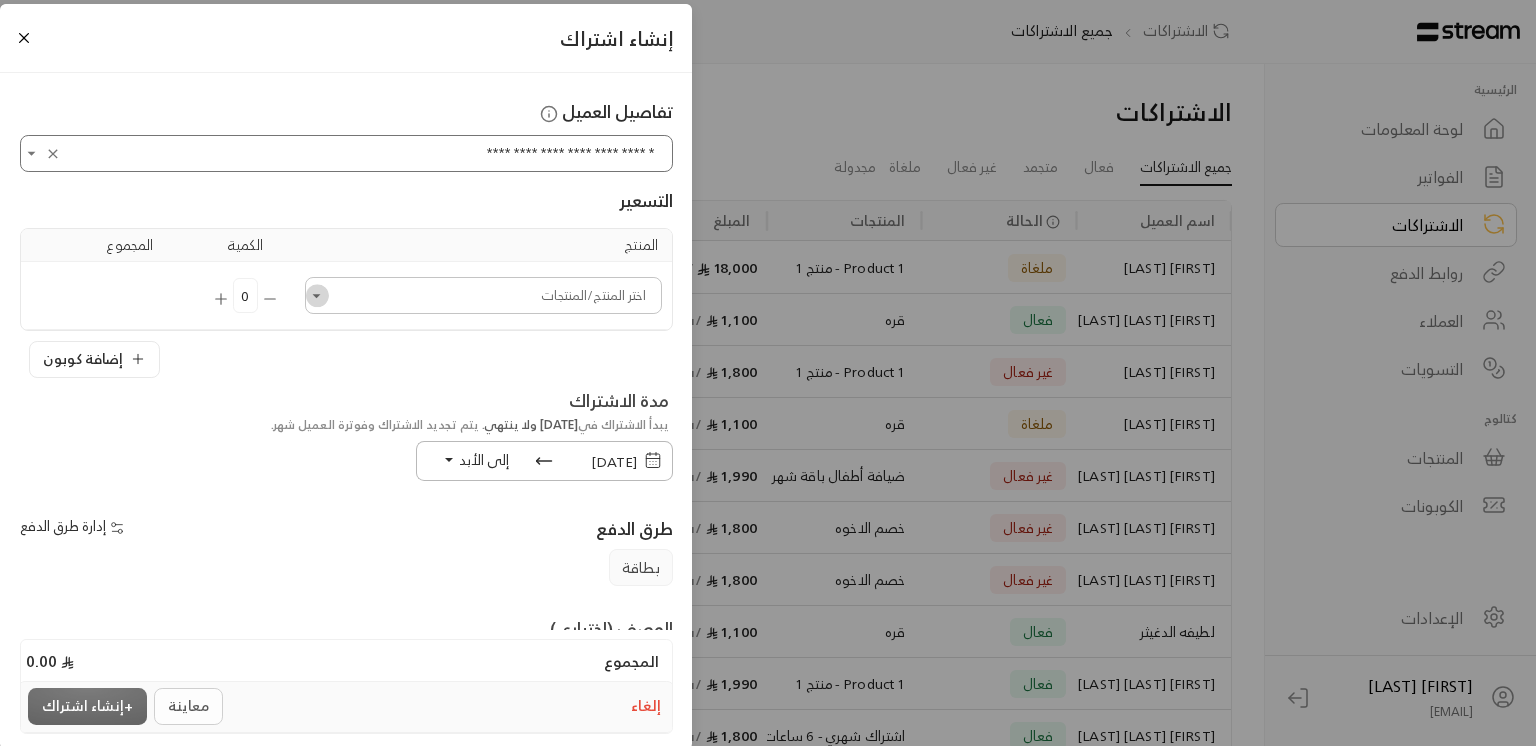 click 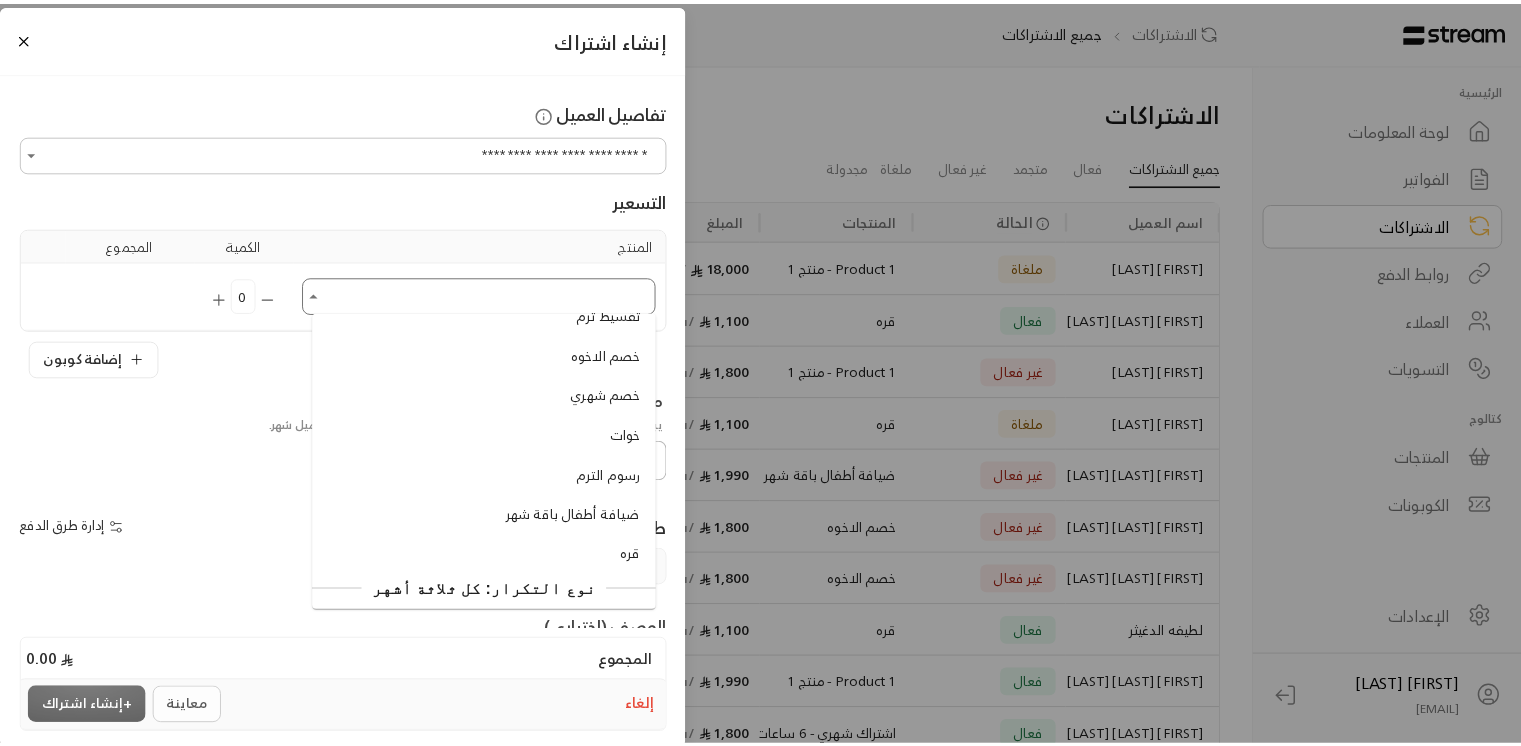 scroll, scrollTop: 700, scrollLeft: 0, axis: vertical 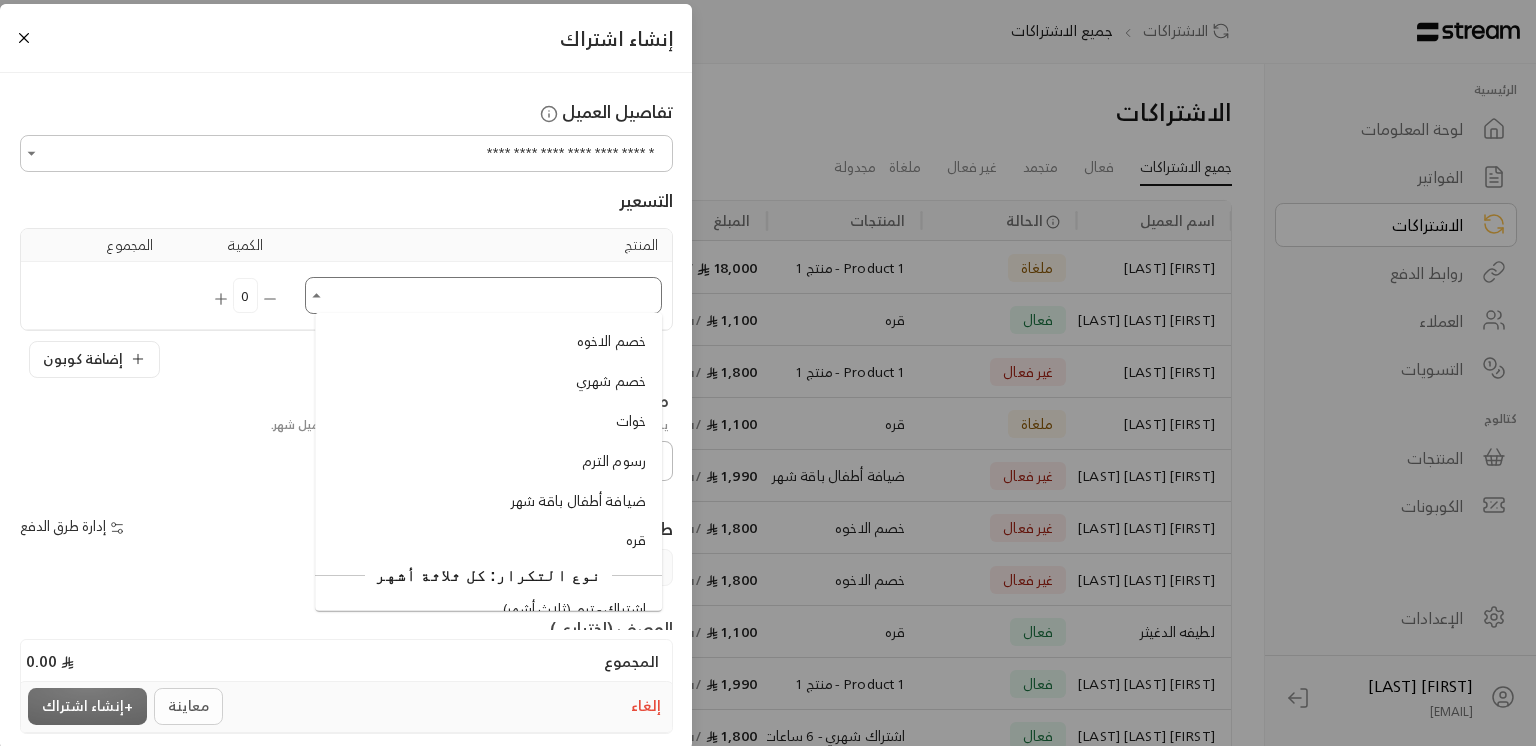 click on "ضيافة أطفال باقة شهر" at bounding box center [488, 500] 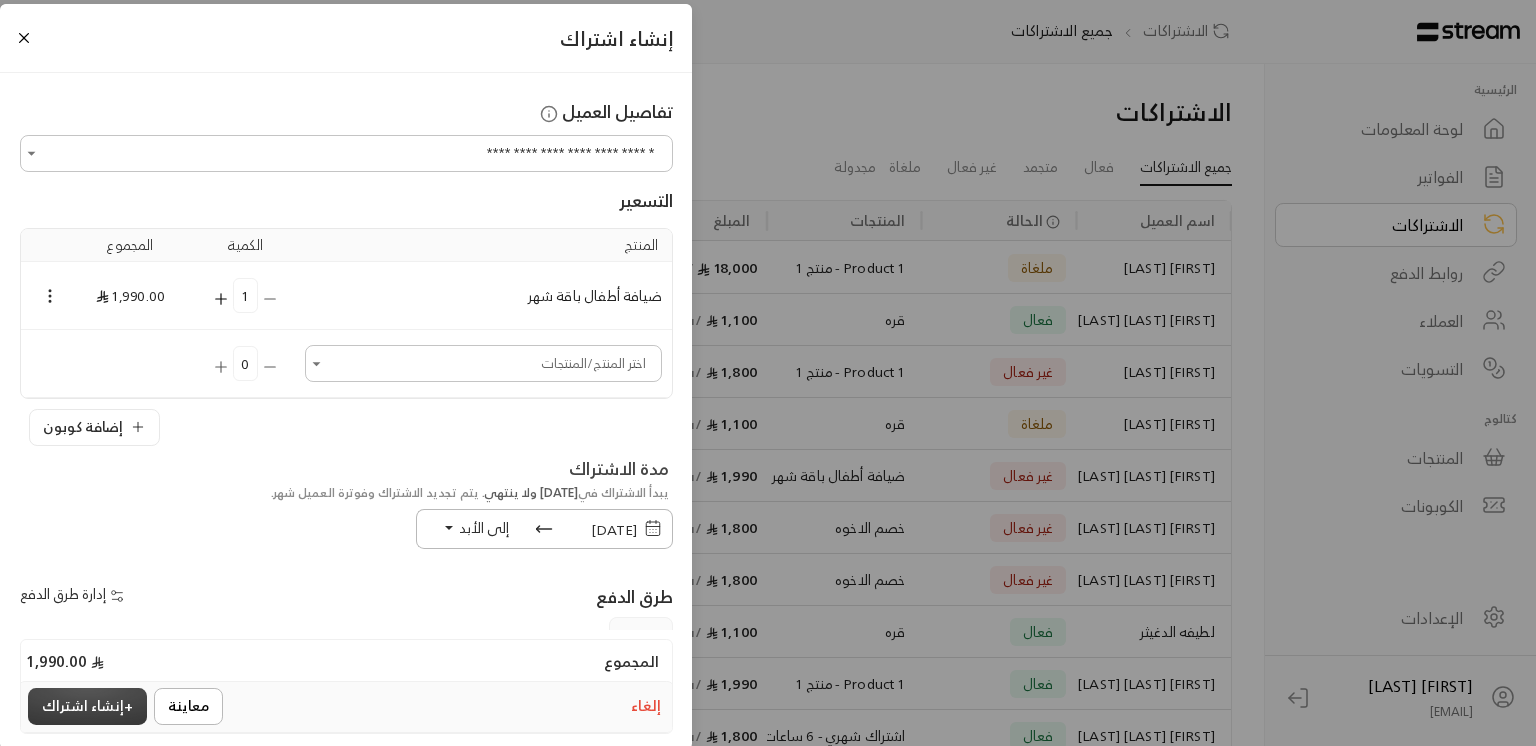 click on "+  إنشاء اشتراك" at bounding box center (87, 706) 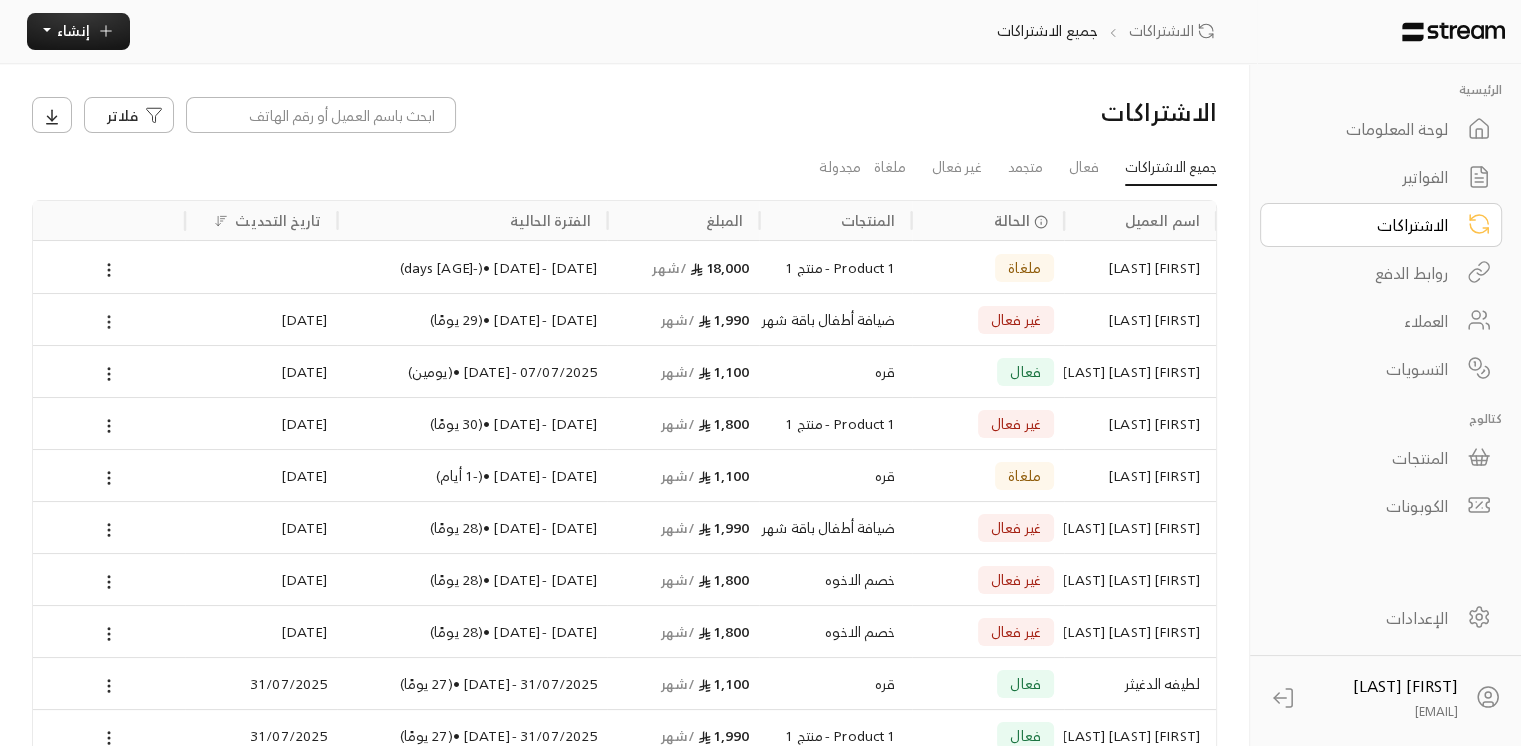 click 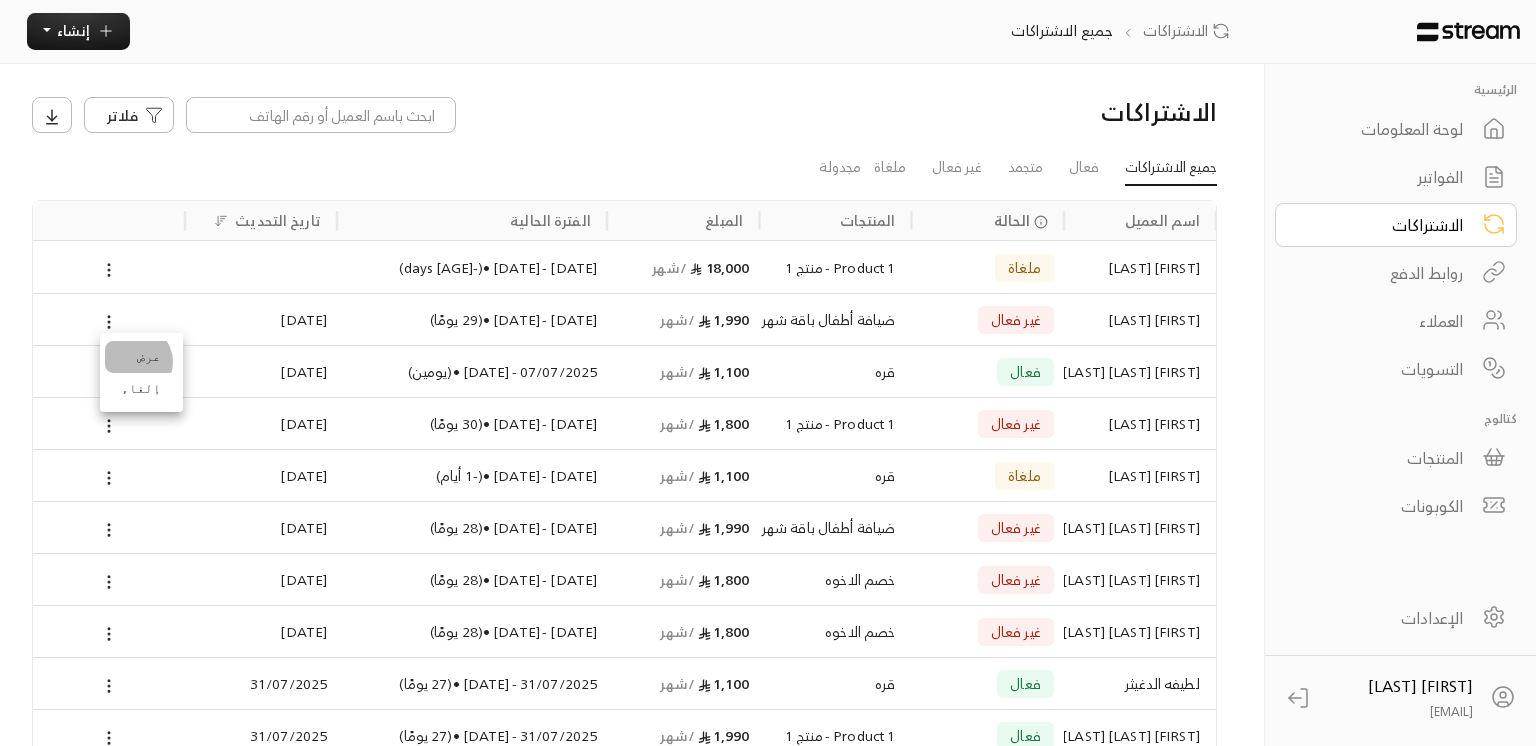click on "عرض" at bounding box center [141, 357] 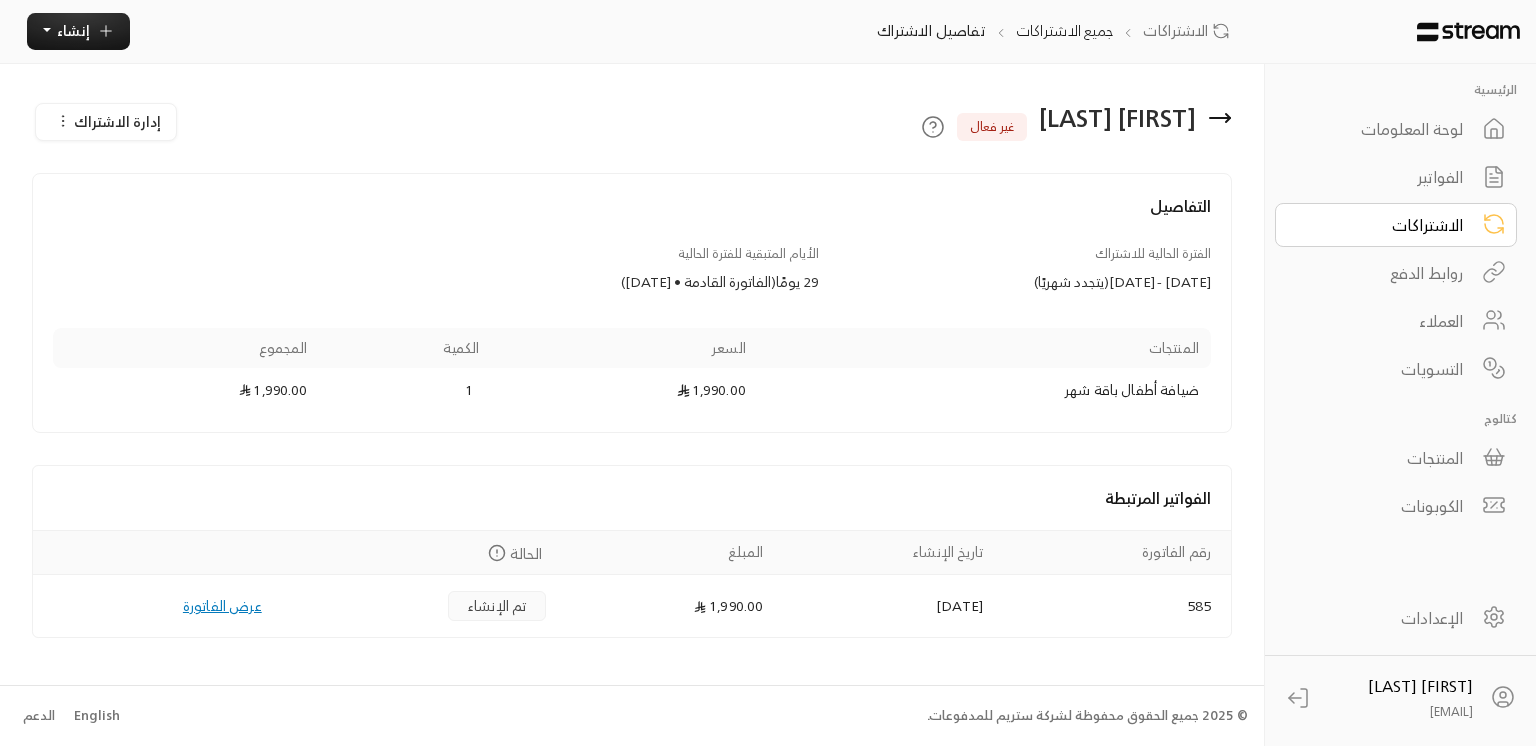 click on "الفواتير" at bounding box center [1396, 177] 